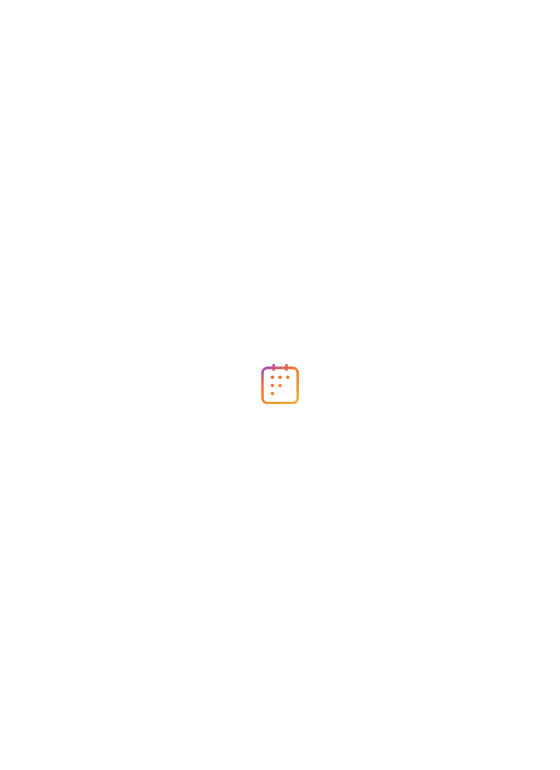 scroll, scrollTop: 0, scrollLeft: 0, axis: both 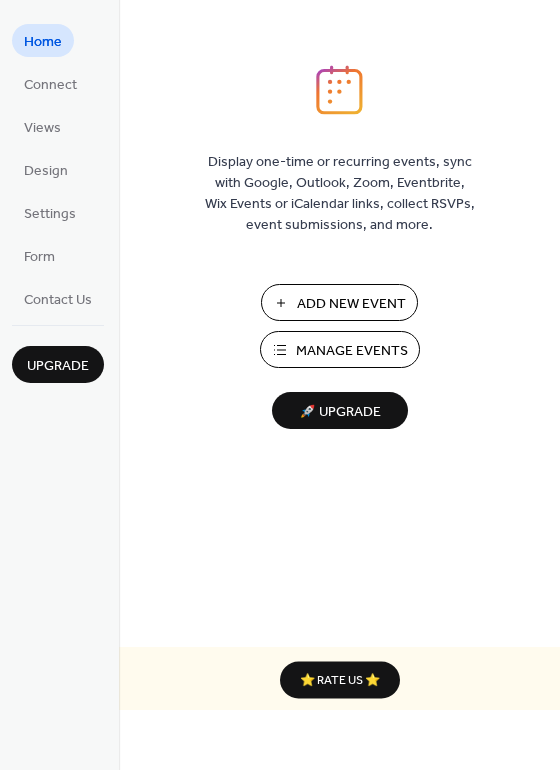 click on "Manage Events" at bounding box center [352, 351] 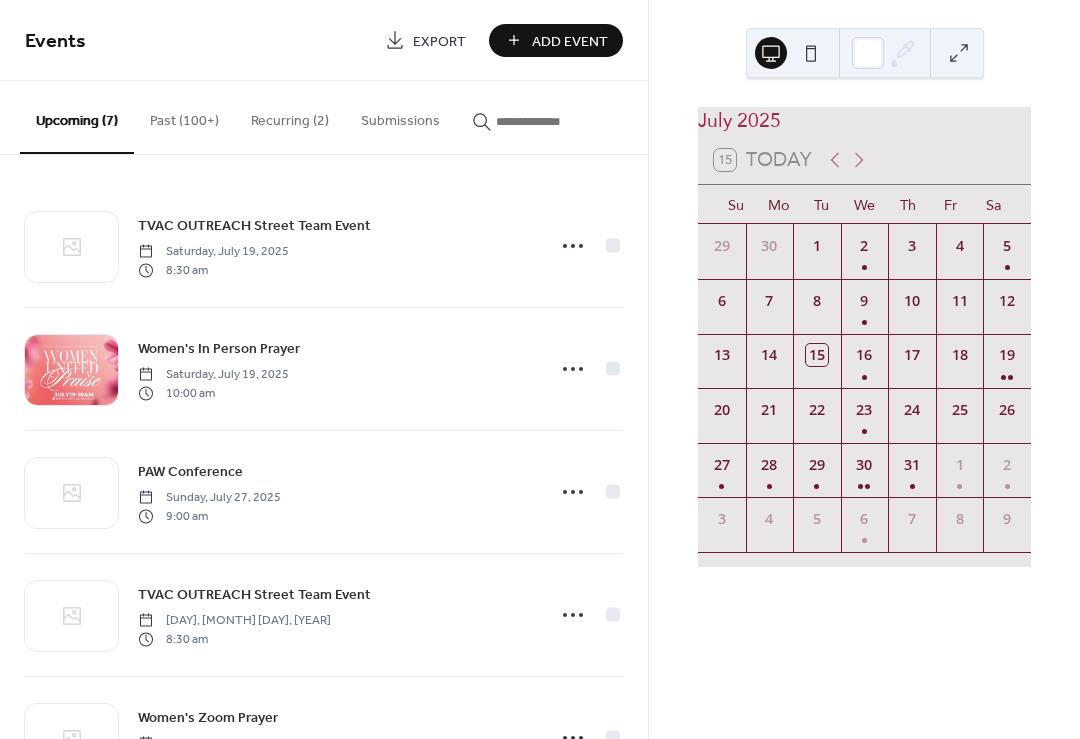 scroll, scrollTop: 0, scrollLeft: 0, axis: both 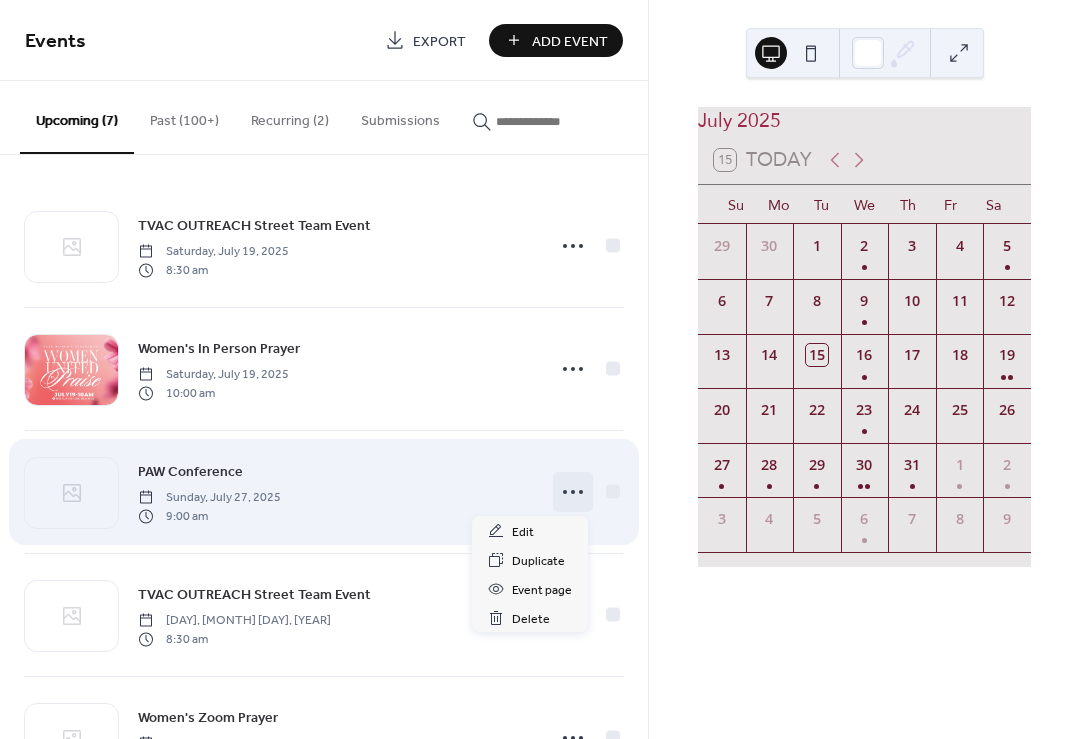 click 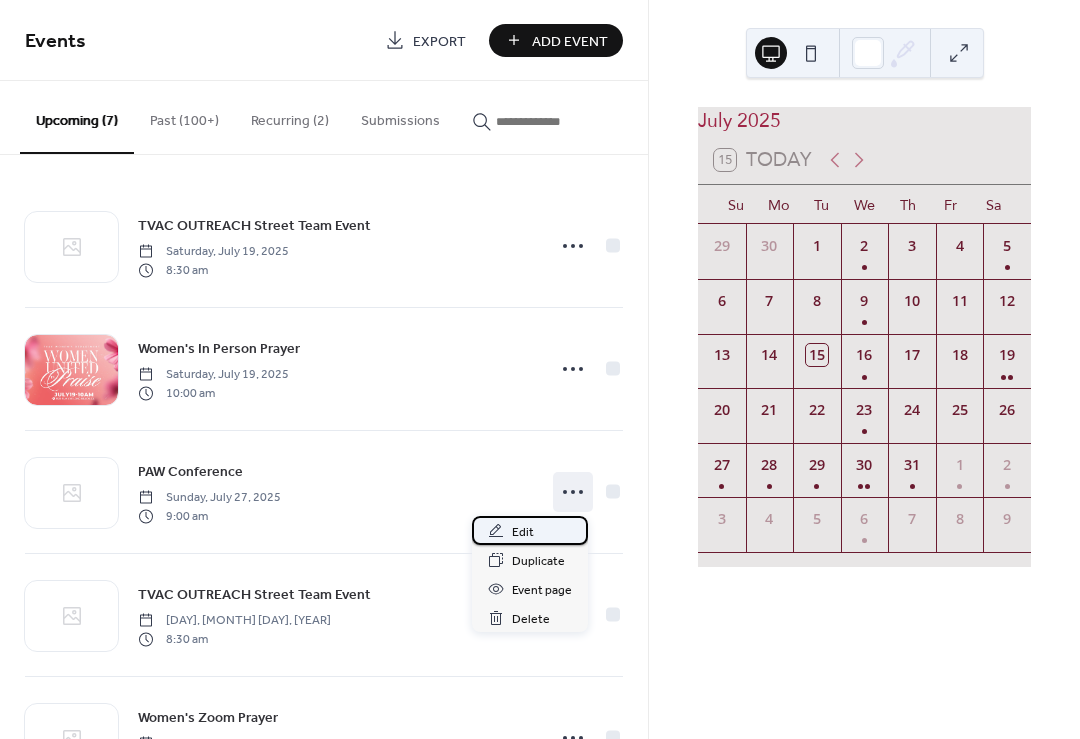 click on "Edit" at bounding box center (523, 532) 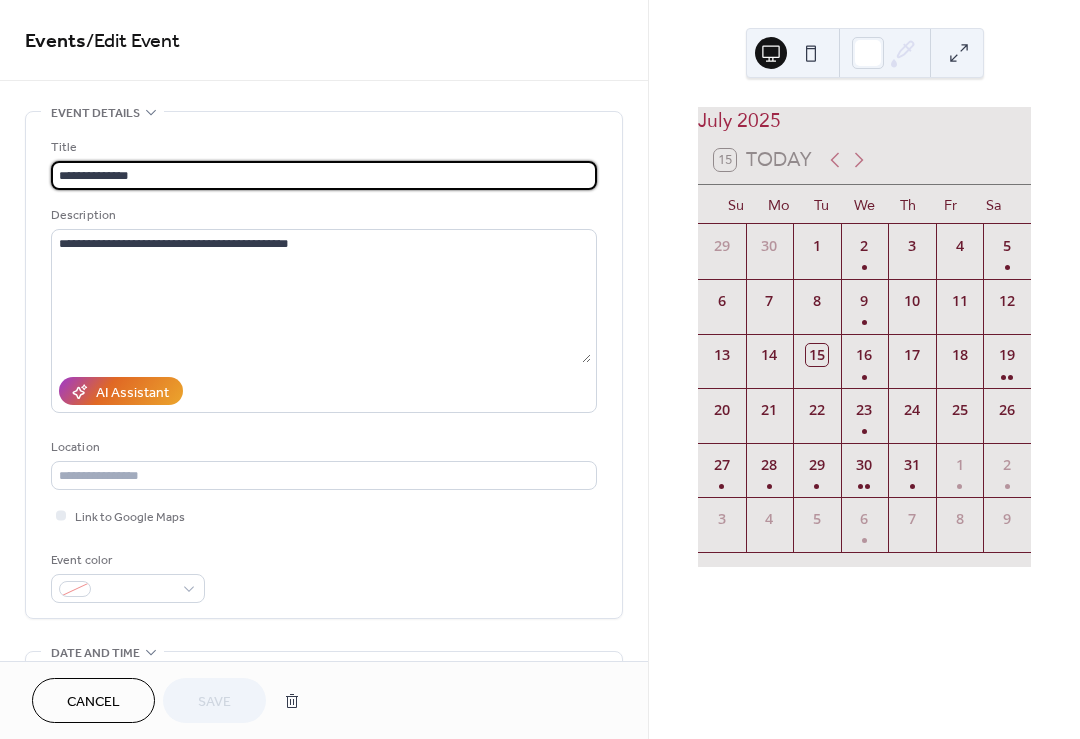 scroll, scrollTop: 0, scrollLeft: 0, axis: both 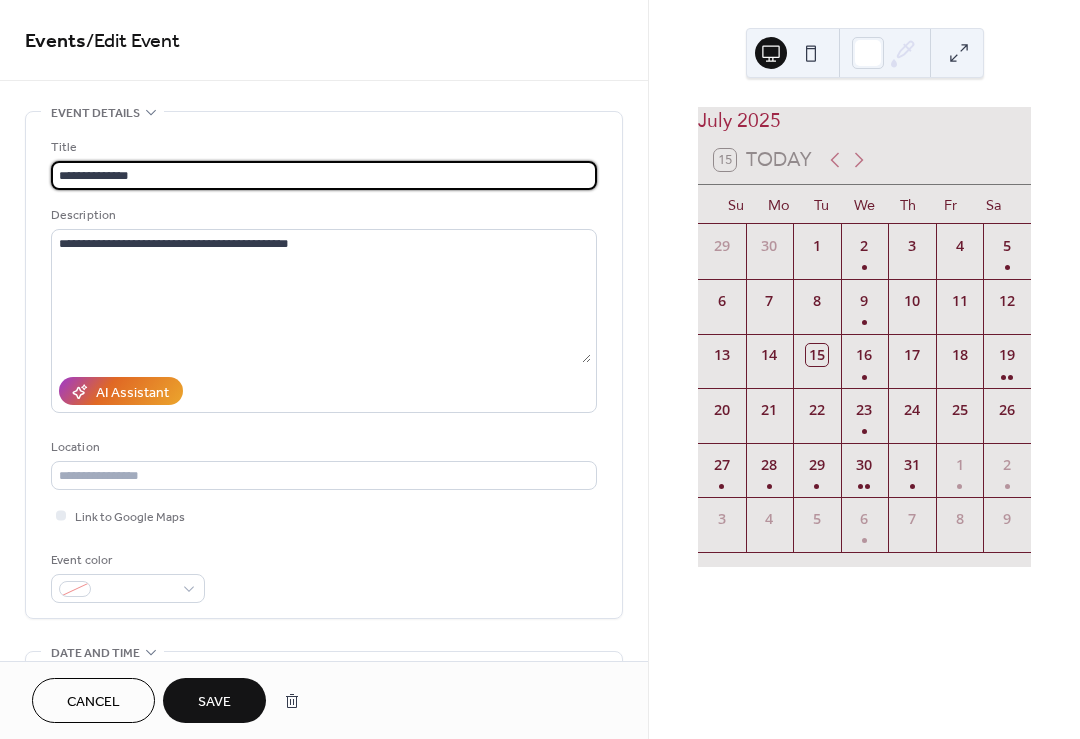 type on "**********" 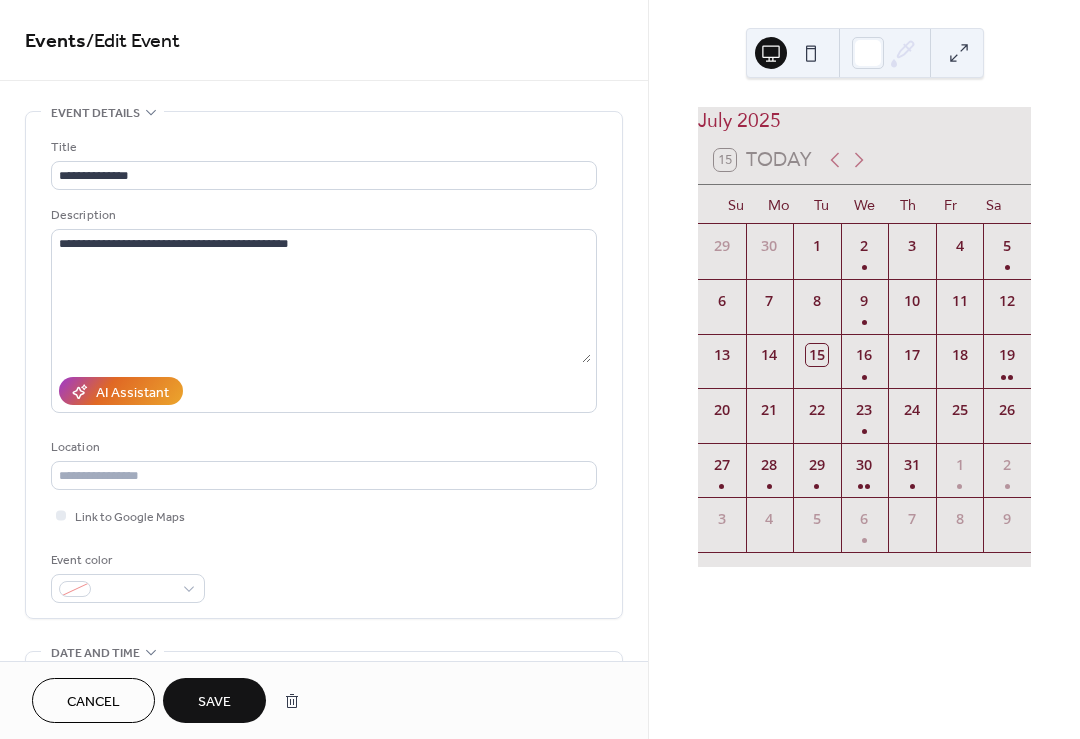 click on "Save" at bounding box center [214, 702] 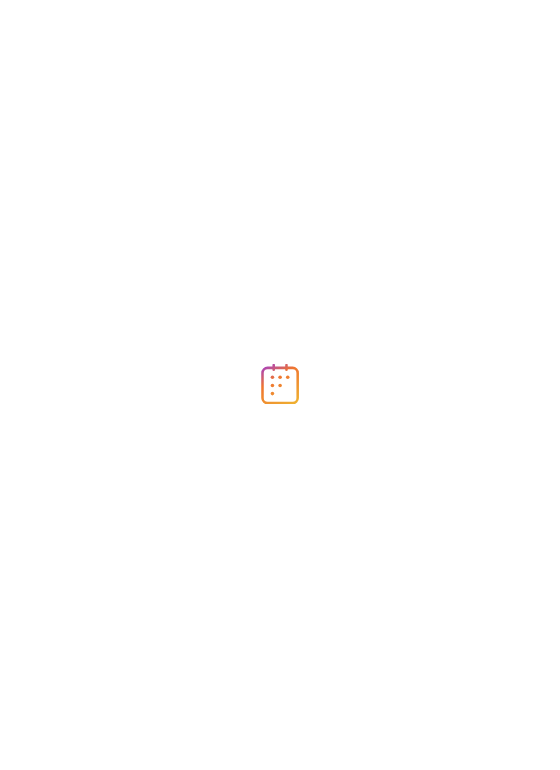 scroll, scrollTop: 0, scrollLeft: 0, axis: both 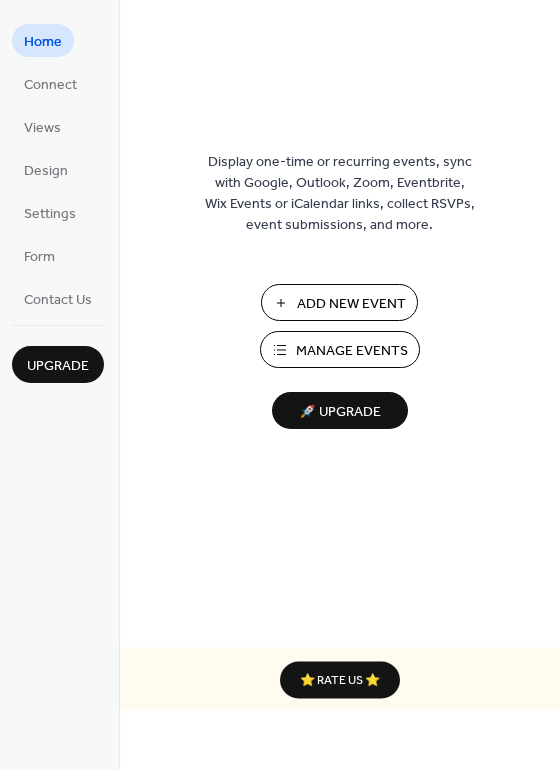 click on "Add New Event" at bounding box center [351, 304] 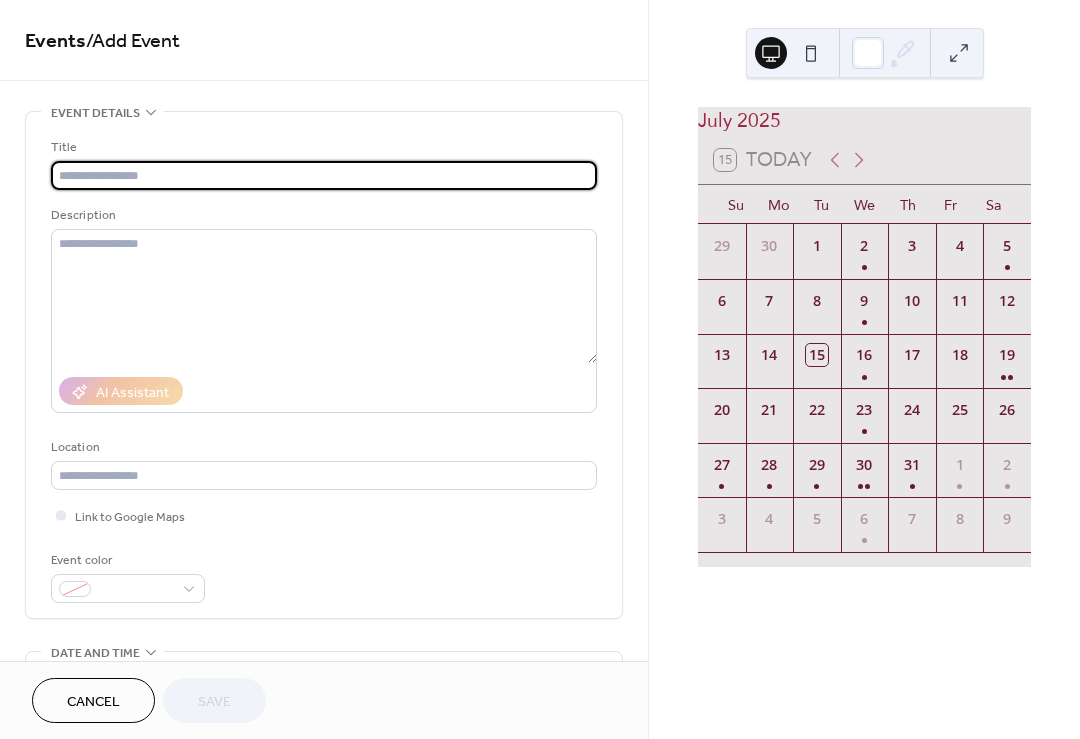 scroll, scrollTop: 0, scrollLeft: 0, axis: both 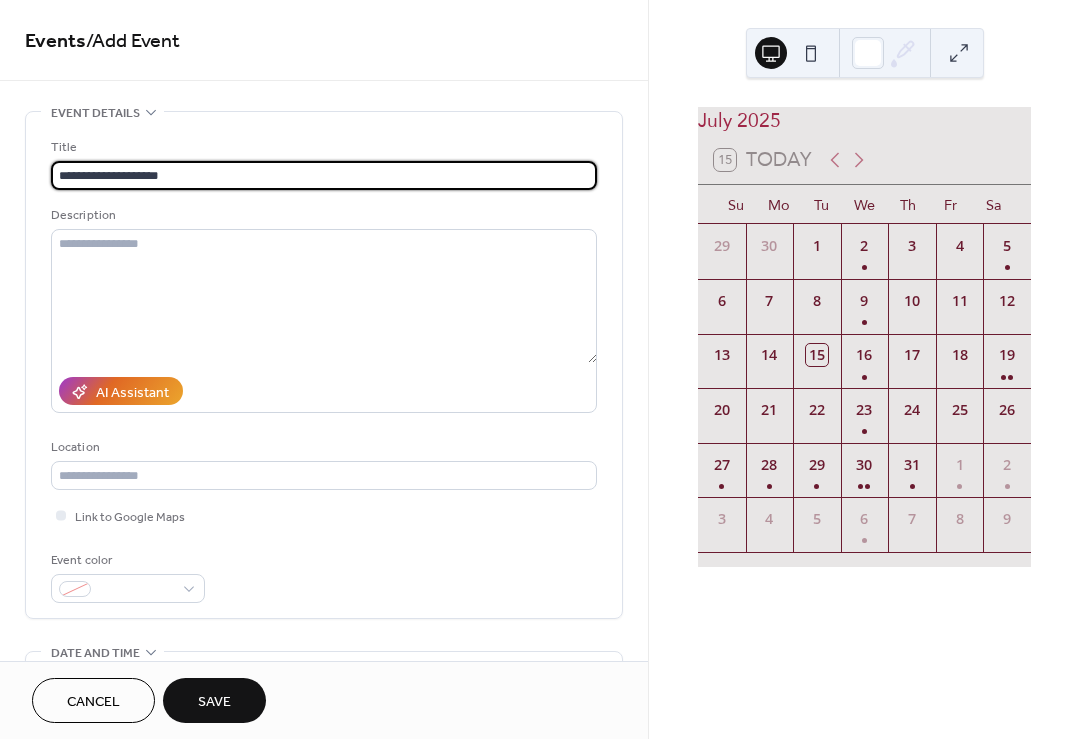 drag, startPoint x: 203, startPoint y: 178, endPoint x: 20, endPoint y: 166, distance: 183.39302 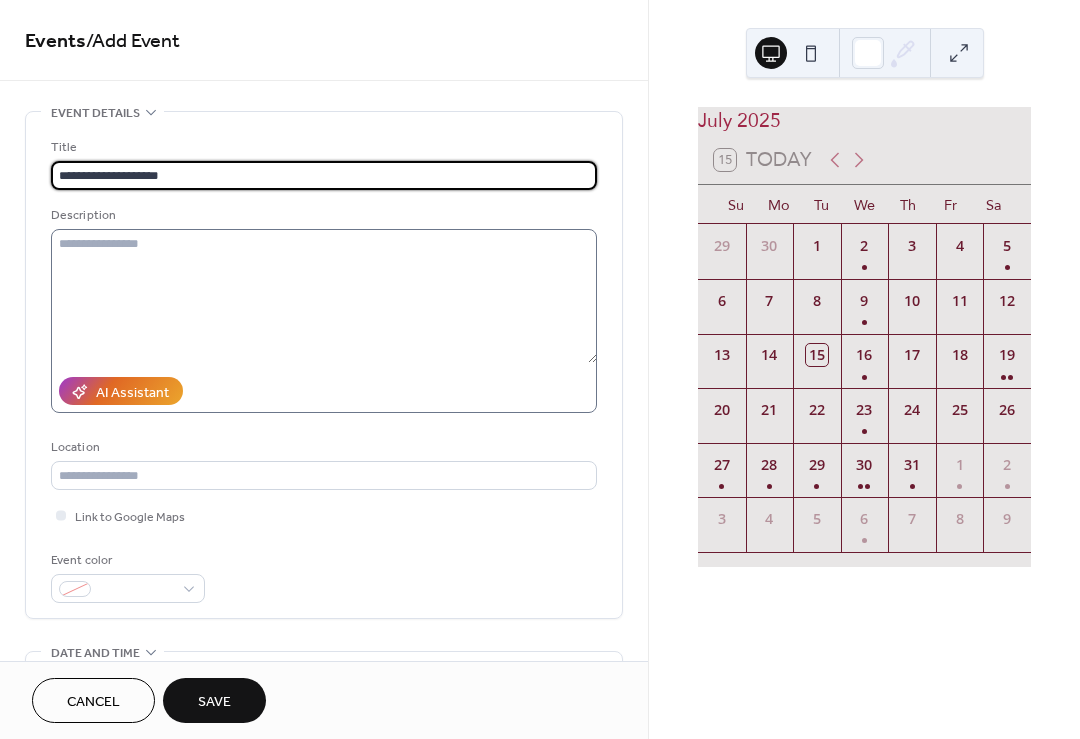 type on "**********" 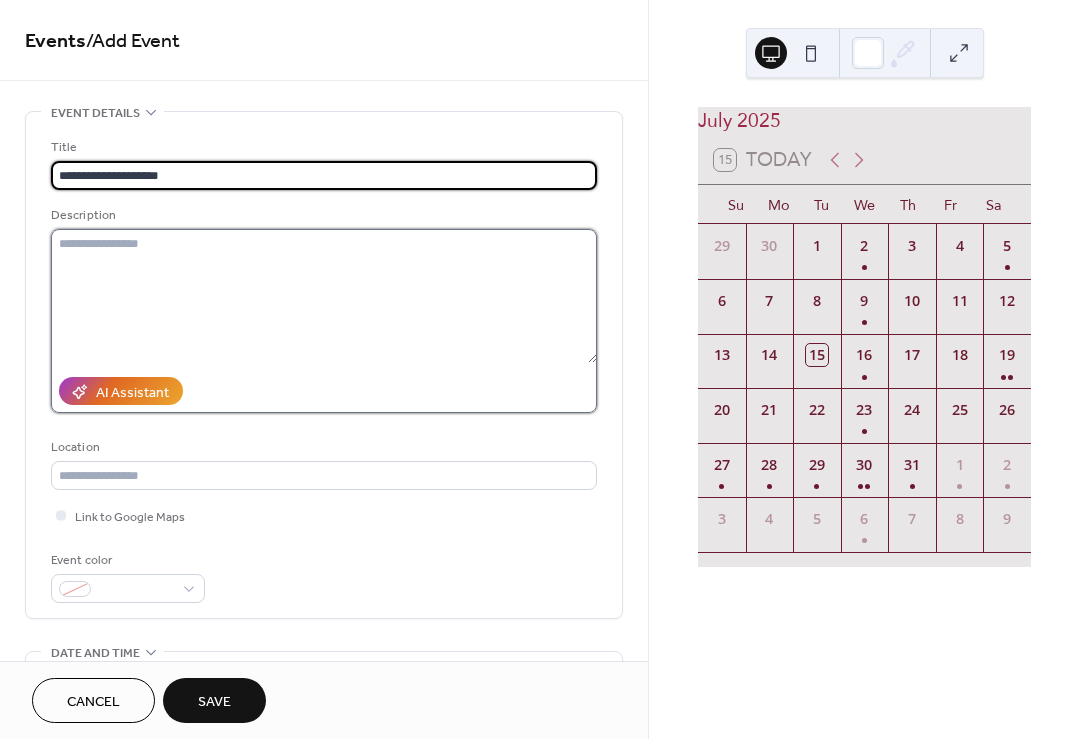 click at bounding box center (324, 296) 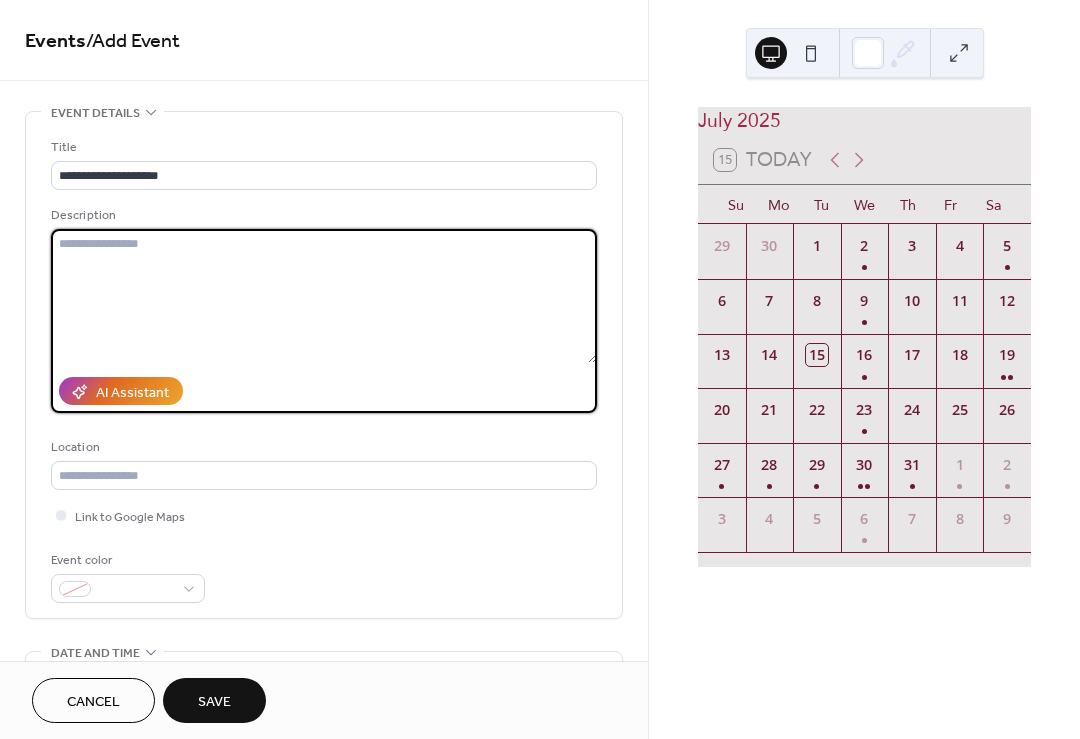 paste on "**********" 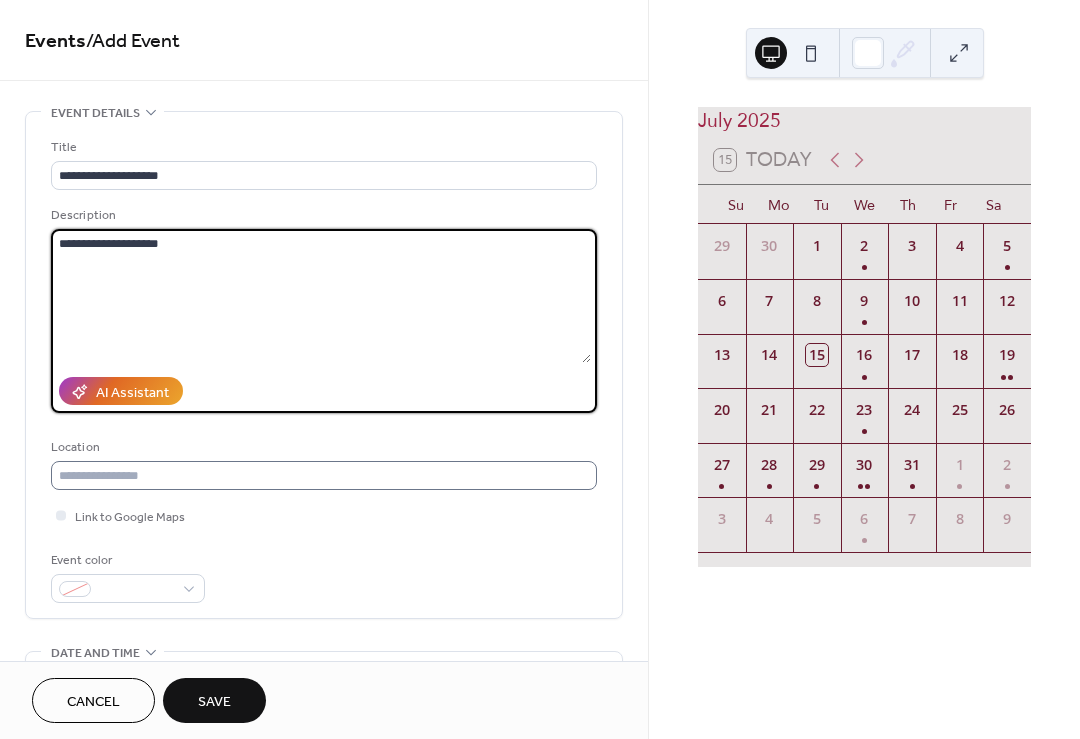 type on "**********" 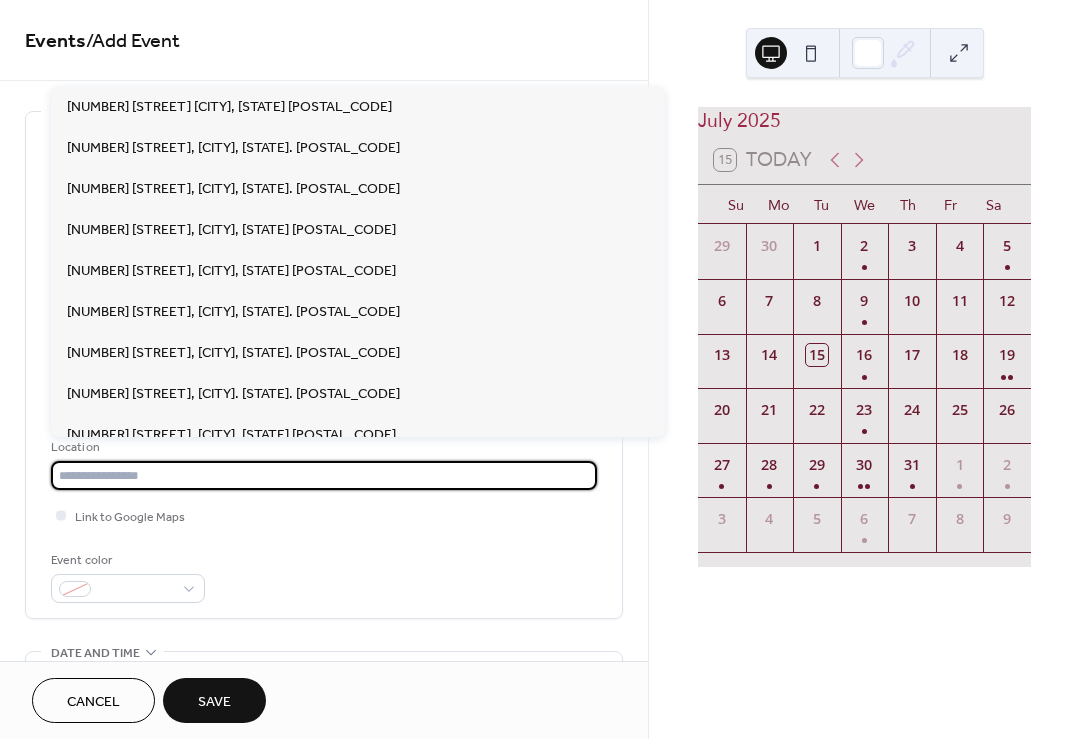 click at bounding box center [324, 475] 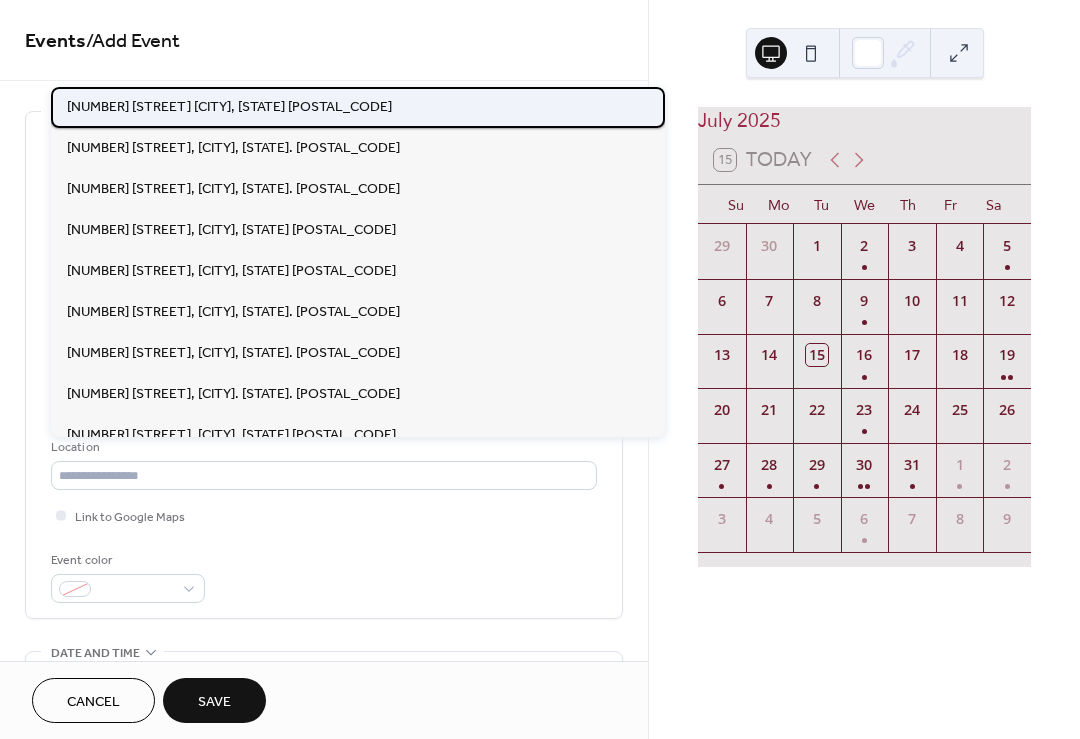 click on "[NUMBER] [STREET] [CITY], [STATE] [POSTAL_CODE]" at bounding box center (229, 107) 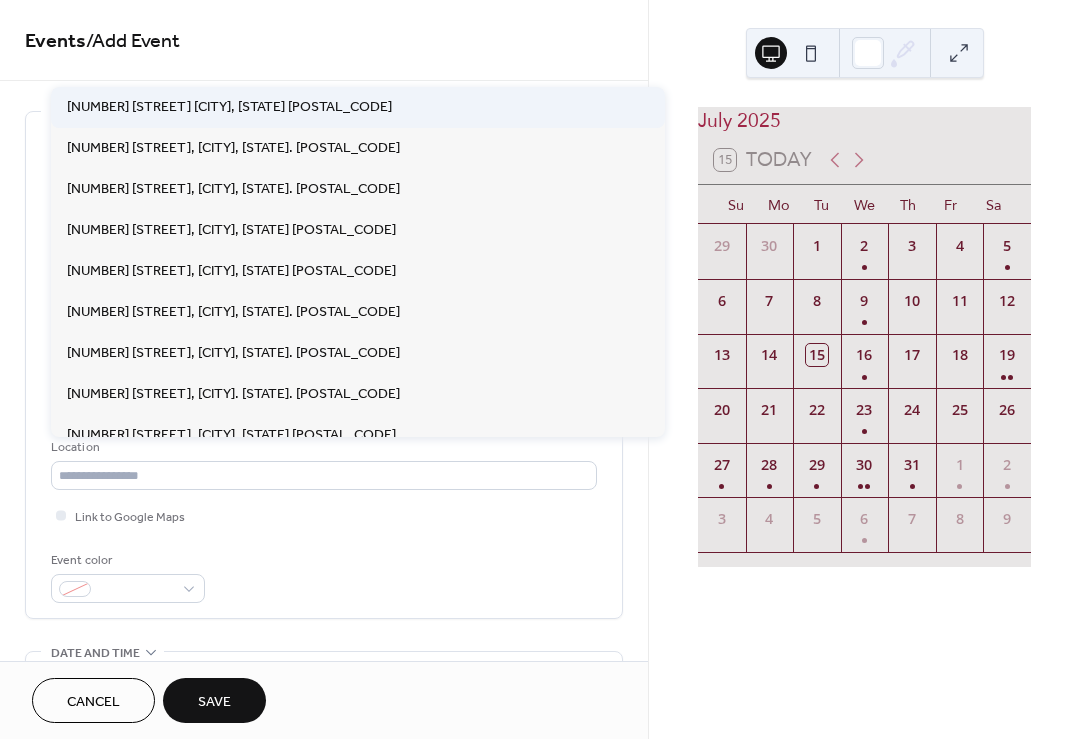 type on "**********" 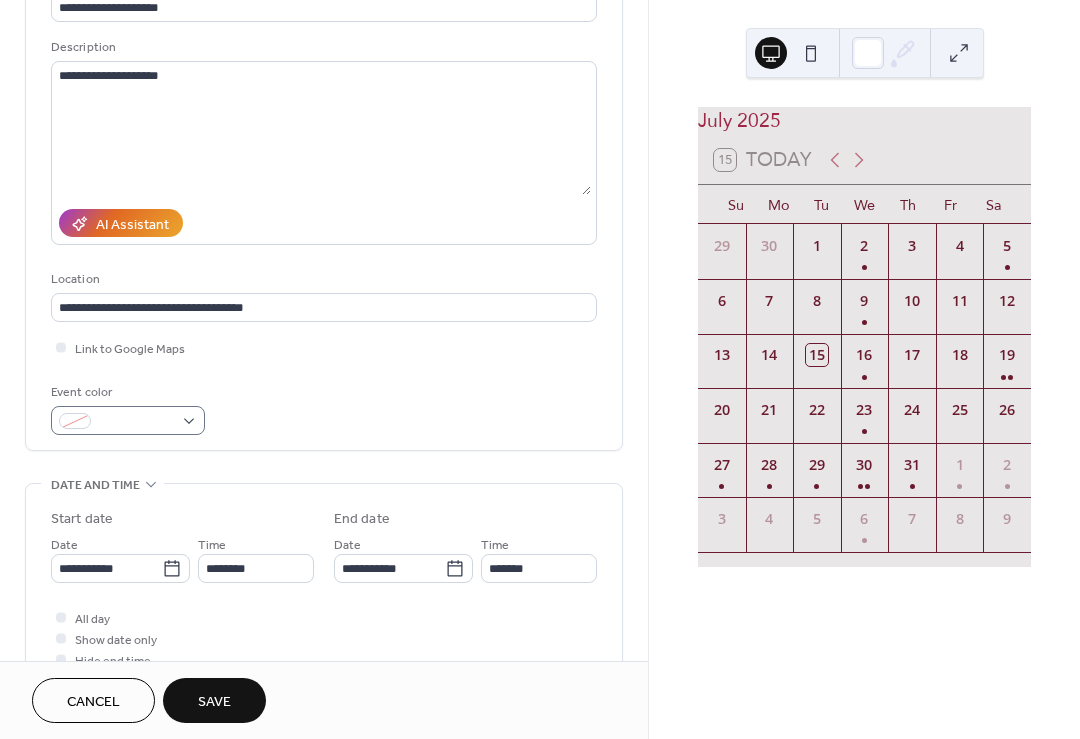 scroll, scrollTop: 171, scrollLeft: 0, axis: vertical 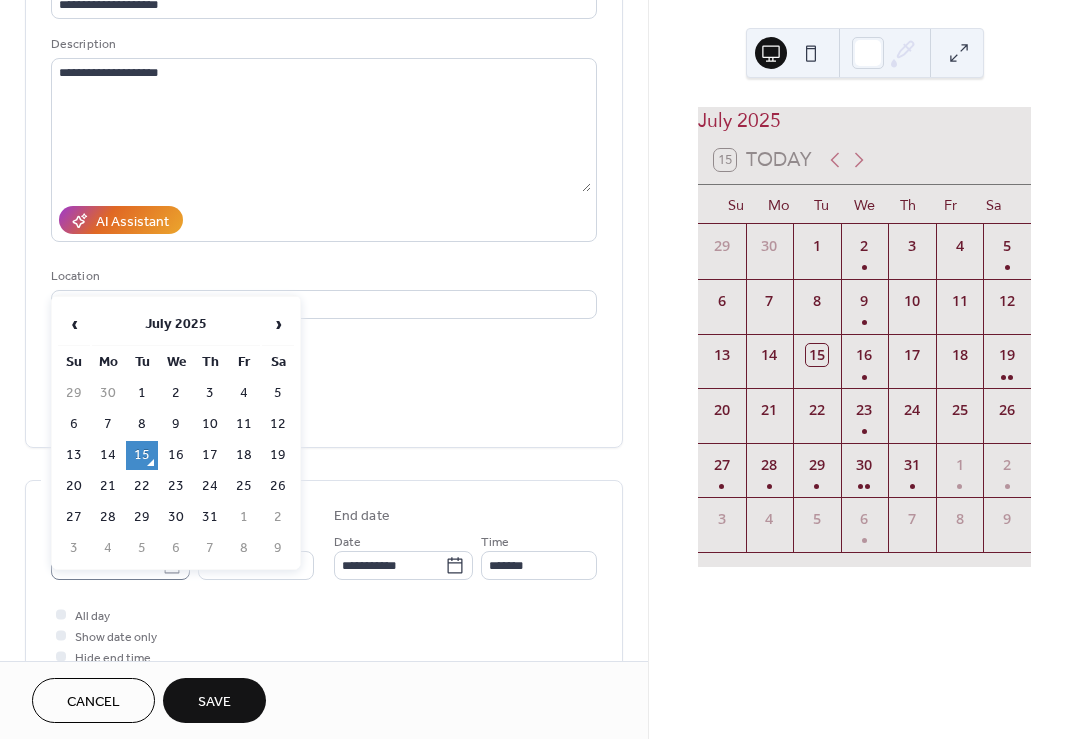 click 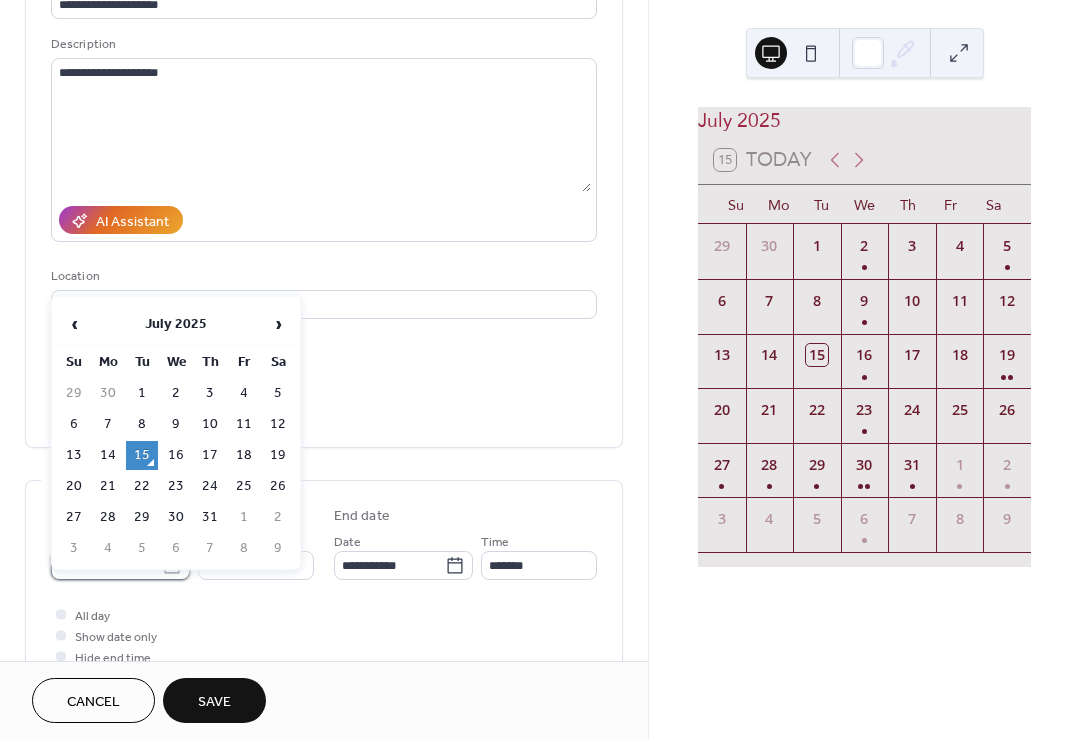 click on "**********" at bounding box center [106, 565] 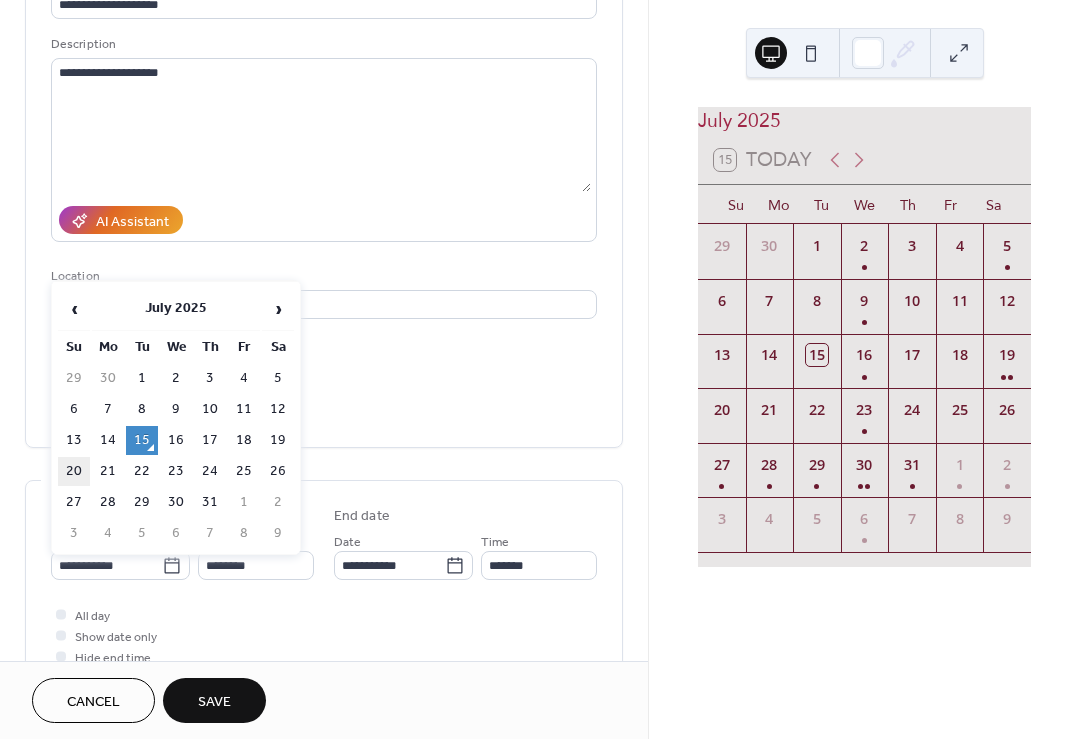 click on "20" at bounding box center [74, 471] 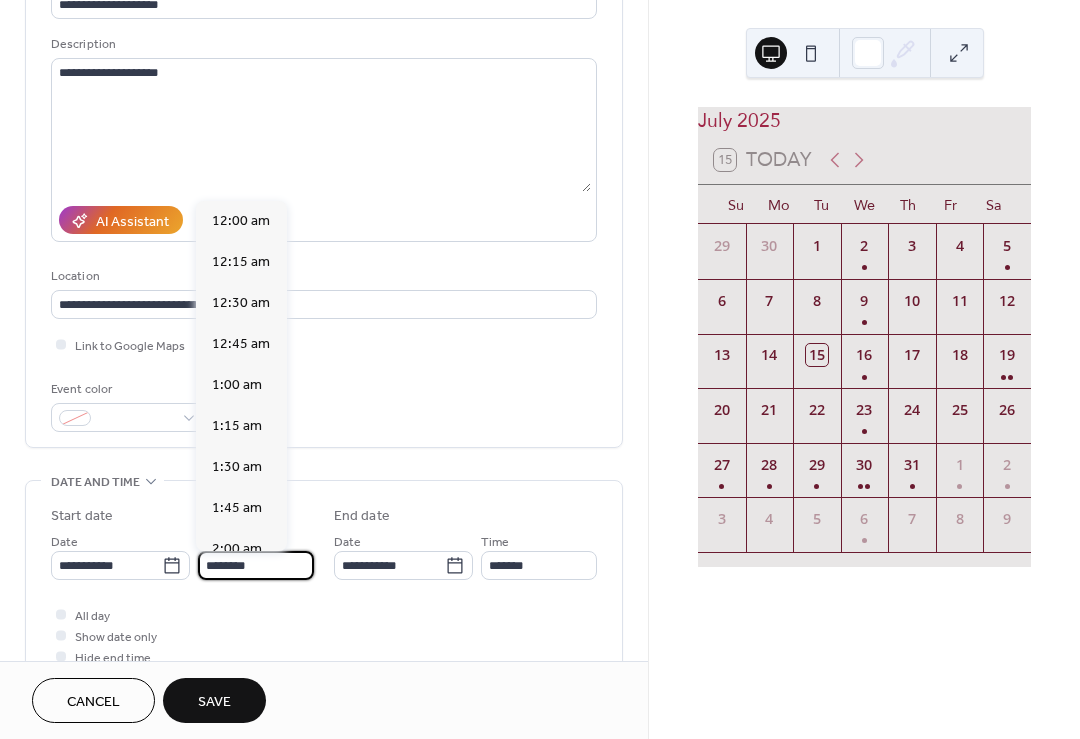 click on "********" at bounding box center (256, 565) 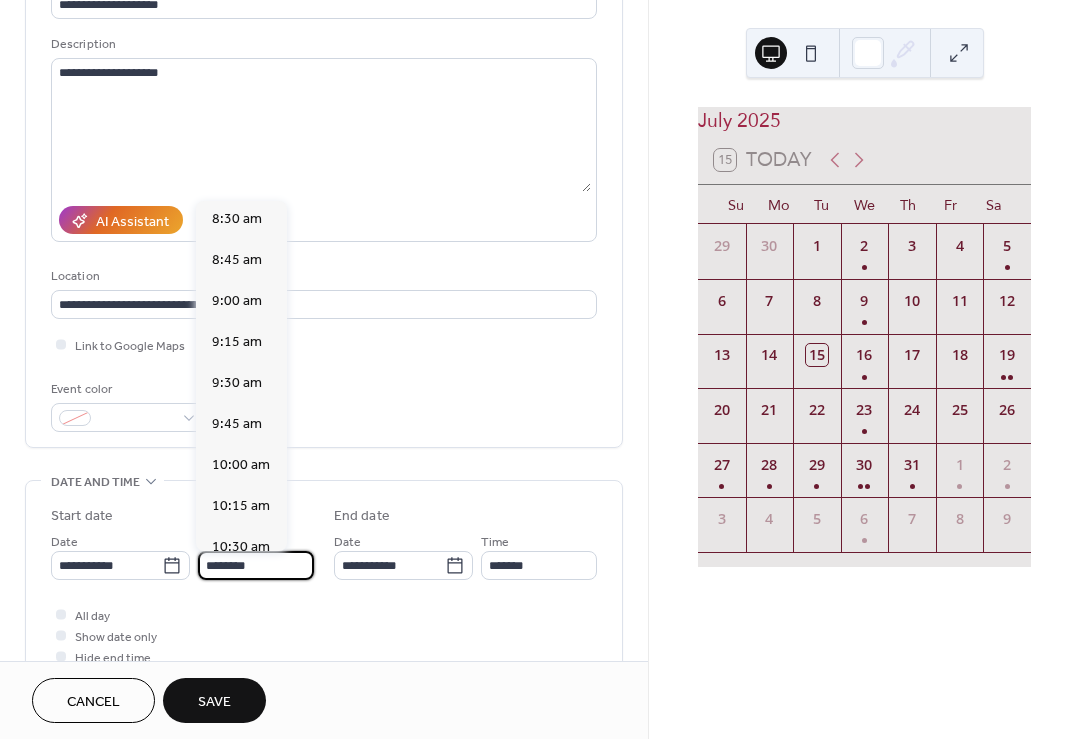 scroll, scrollTop: 1396, scrollLeft: 0, axis: vertical 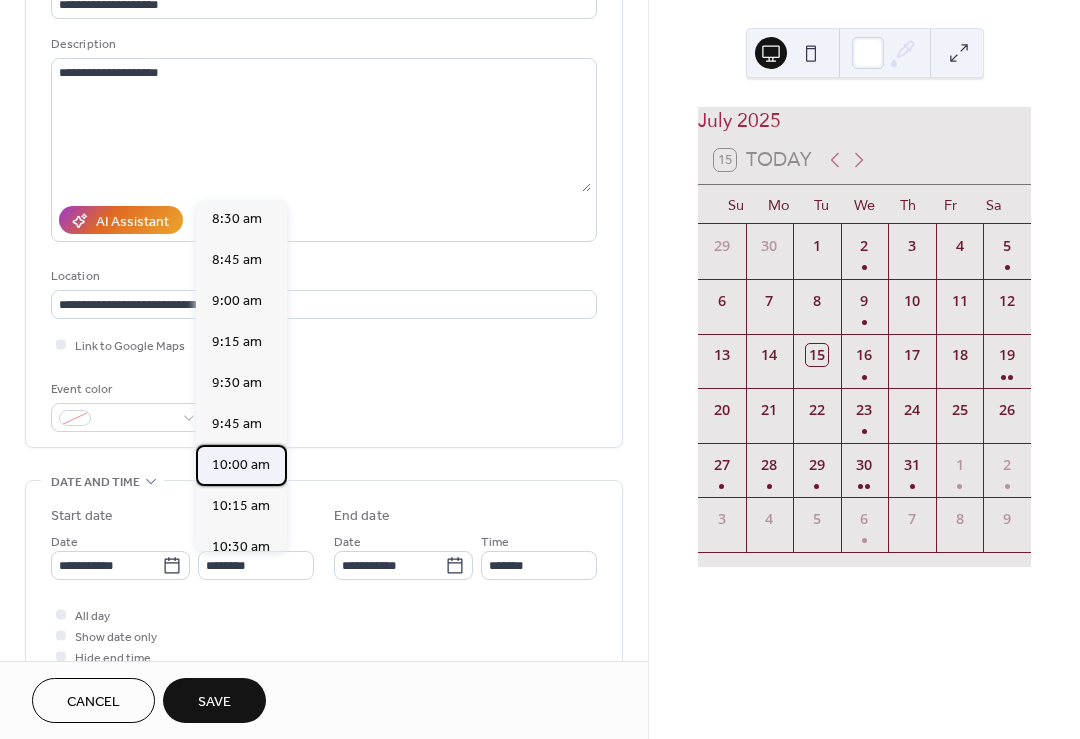 click on "10:00 am" at bounding box center [241, 465] 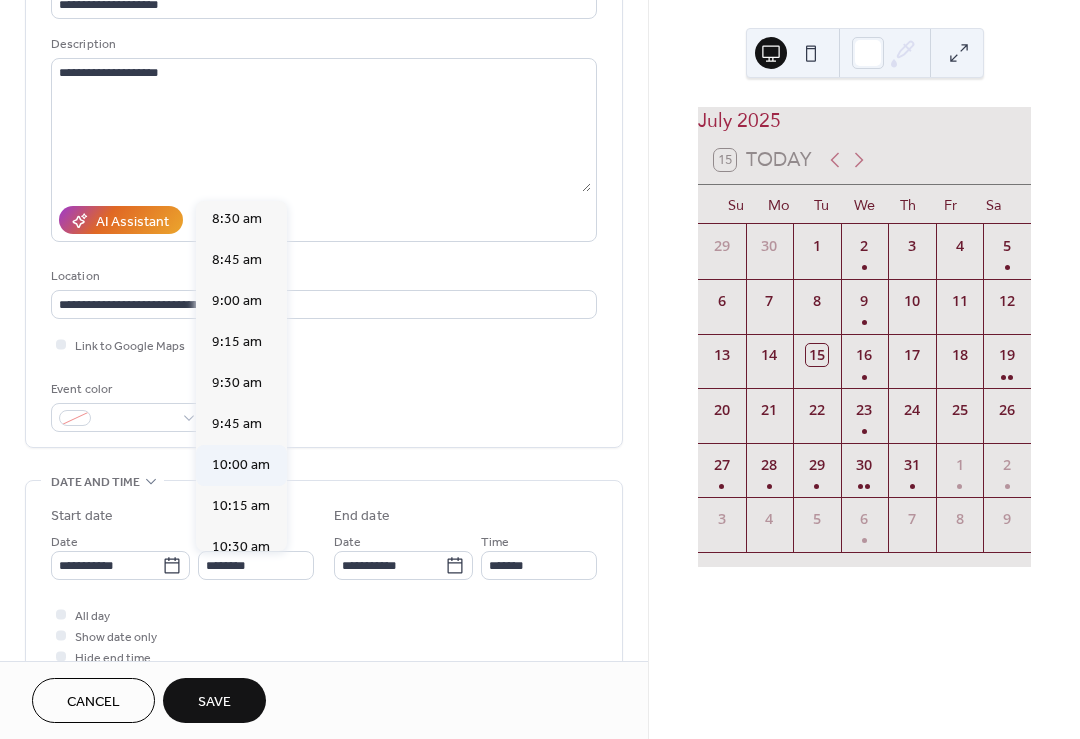 type on "********" 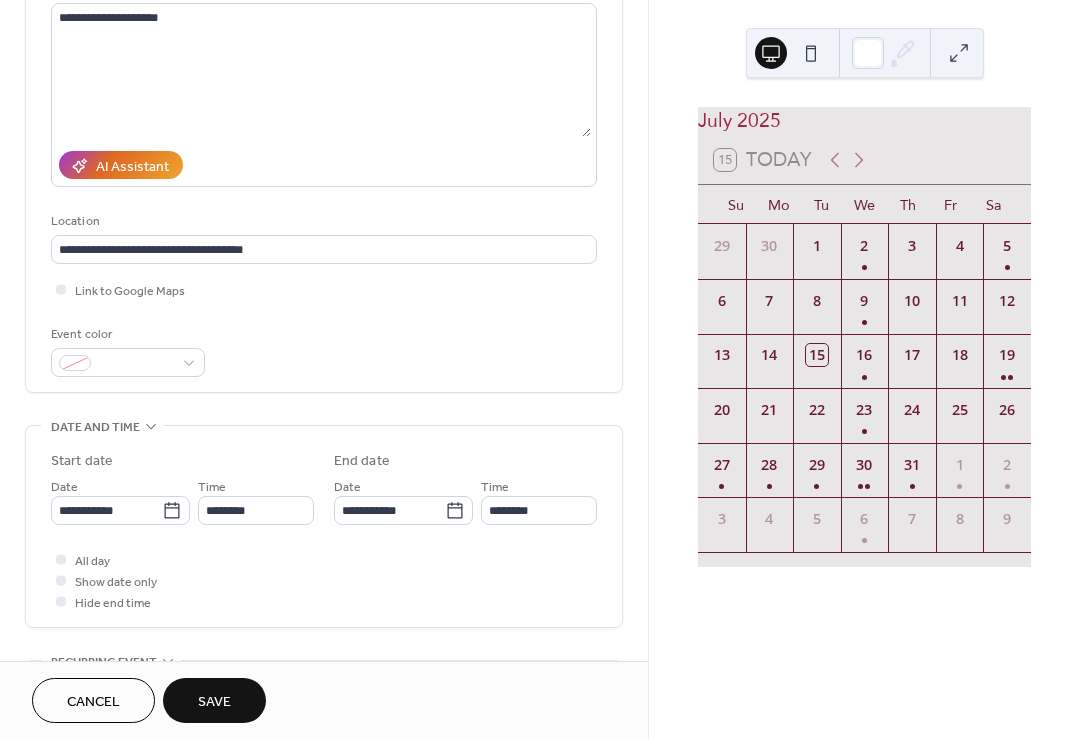 scroll, scrollTop: 224, scrollLeft: 0, axis: vertical 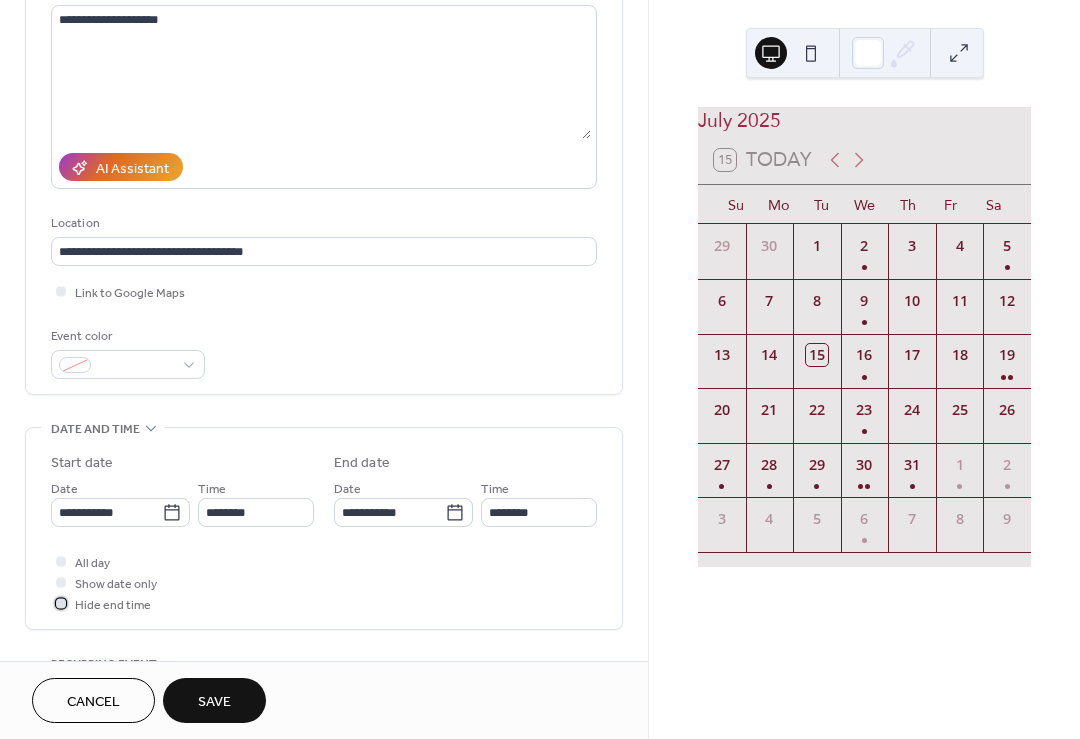 click on "Hide end time" at bounding box center [113, 605] 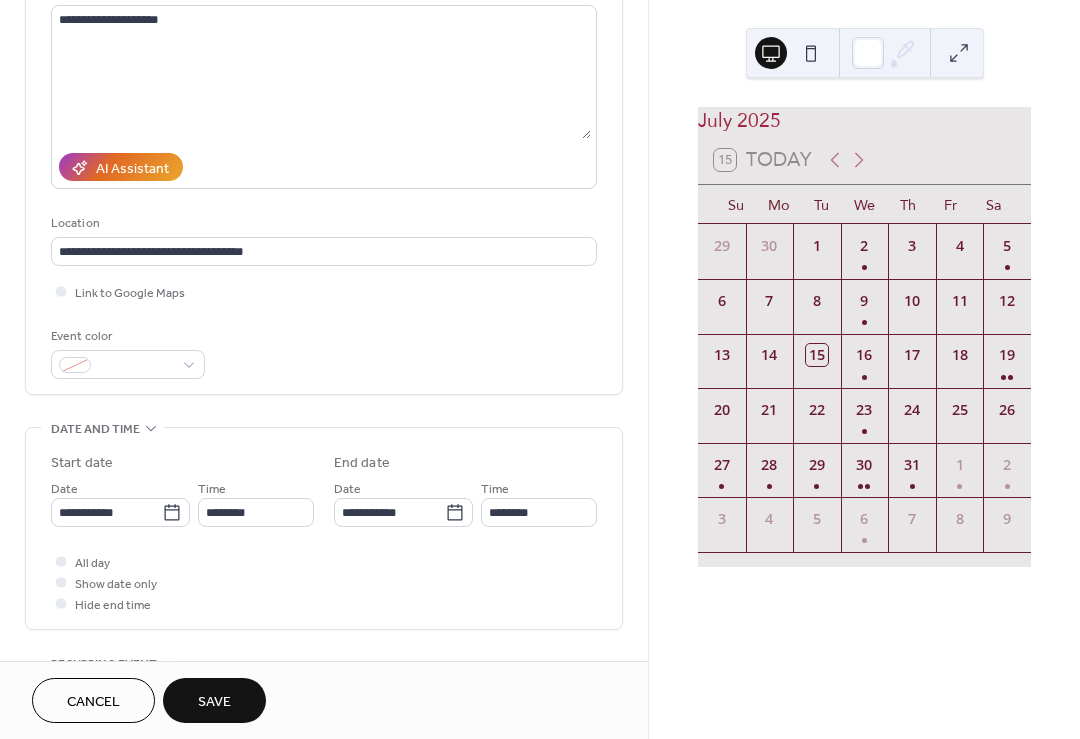 click on "Save" at bounding box center (214, 700) 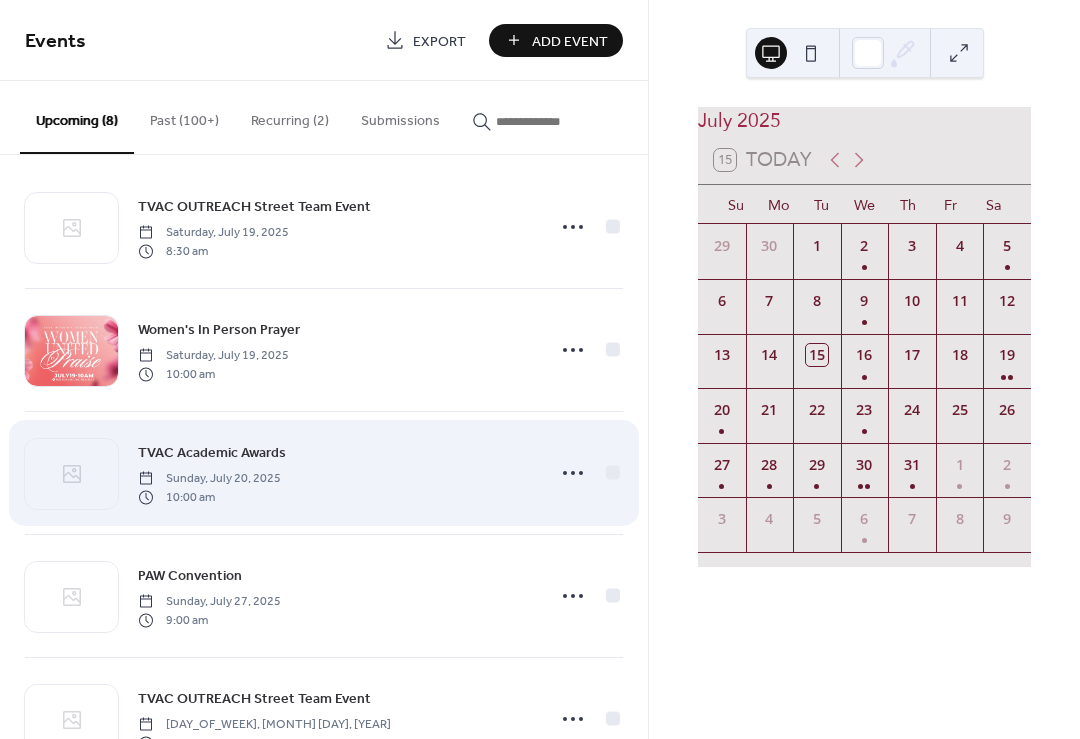 scroll, scrollTop: 21, scrollLeft: 0, axis: vertical 